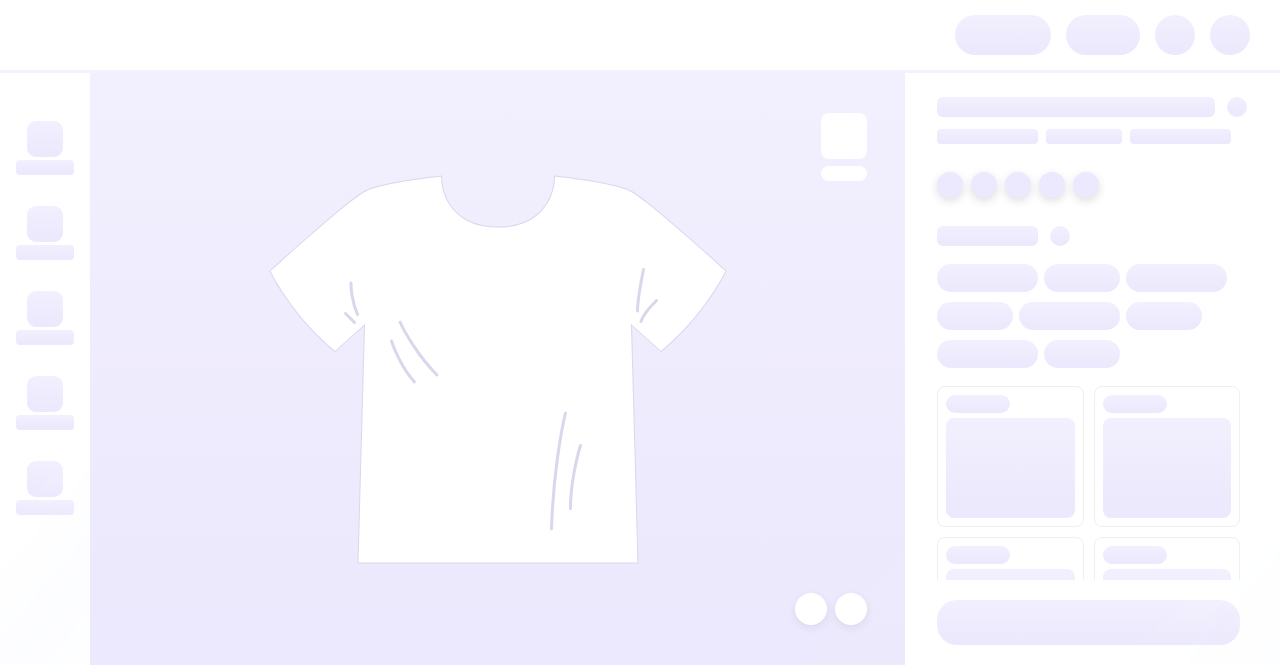 scroll, scrollTop: 0, scrollLeft: 0, axis: both 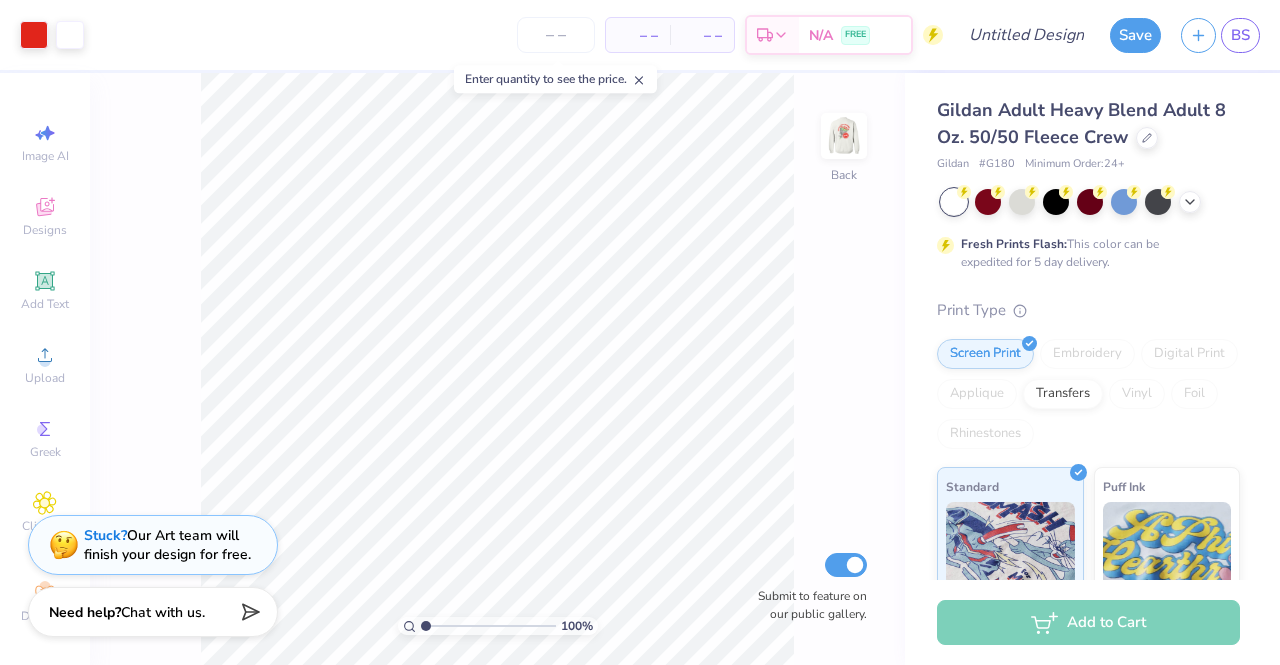 click at bounding box center (844, 136) 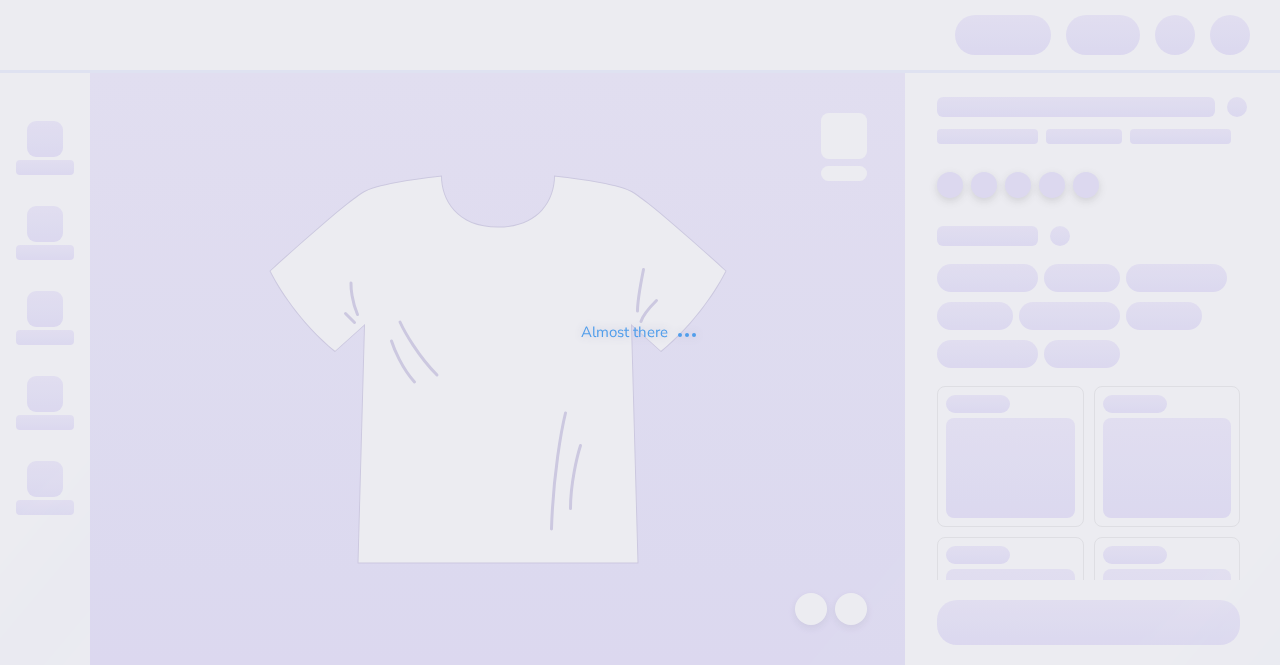 scroll, scrollTop: 0, scrollLeft: 0, axis: both 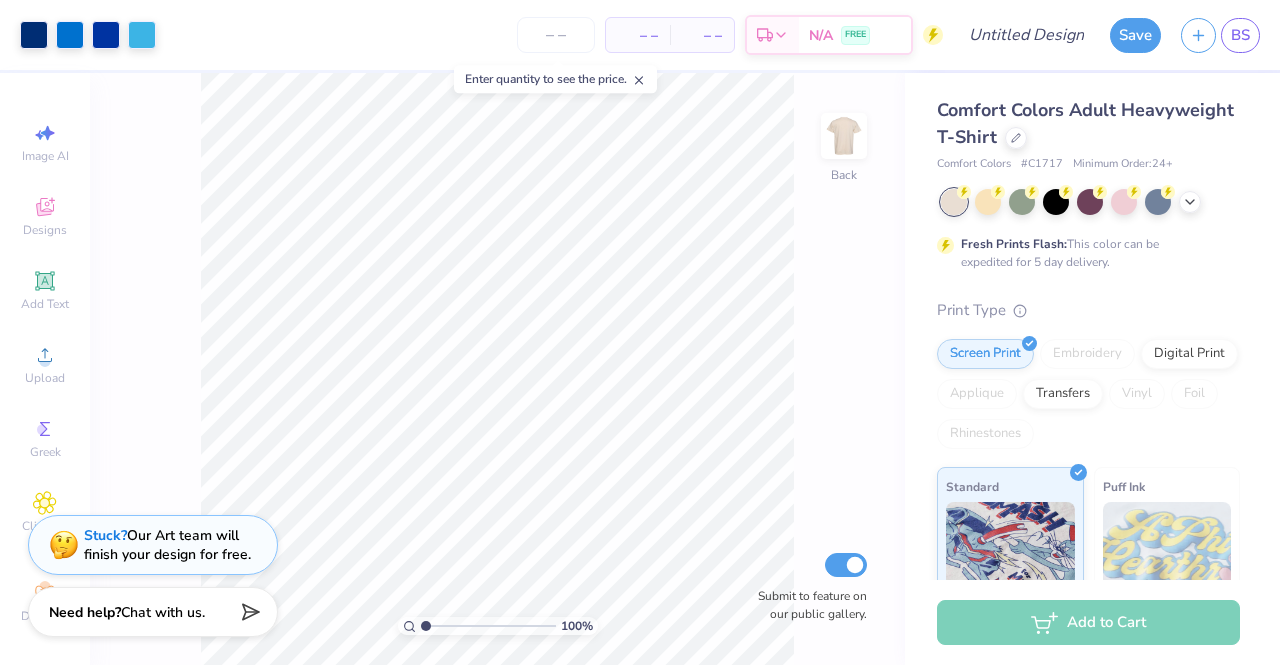 click 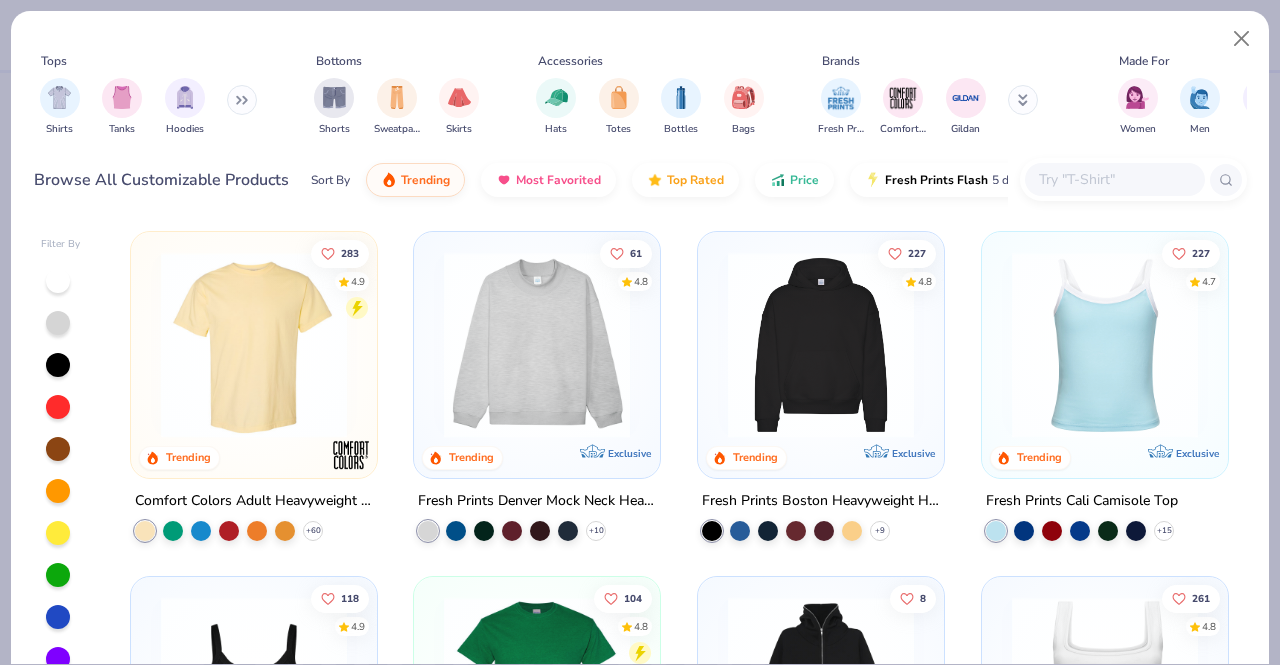 click at bounding box center (1114, 179) 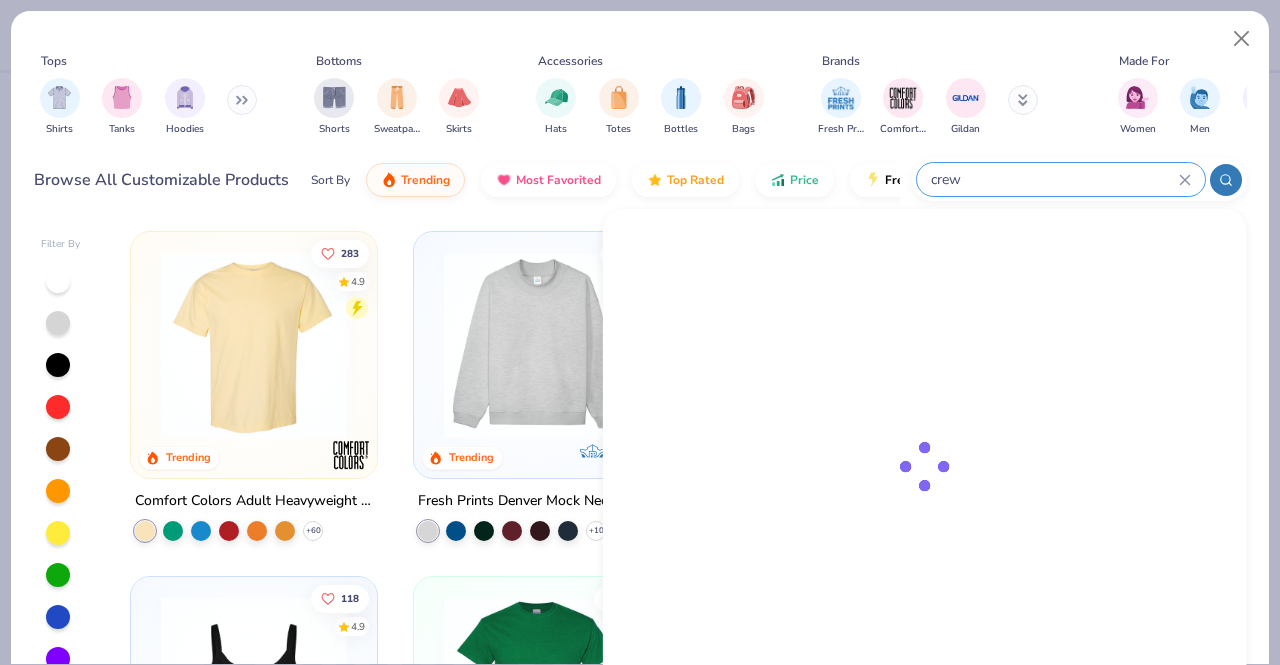 type on "crew" 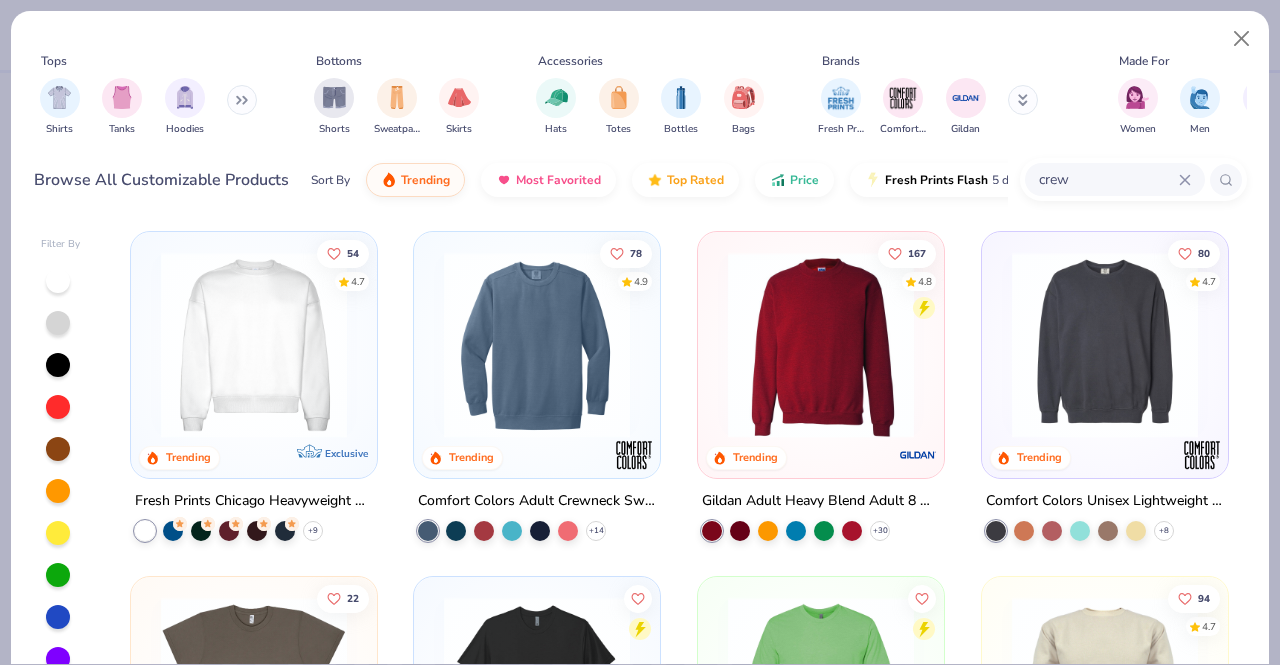 click at bounding box center [821, 345] 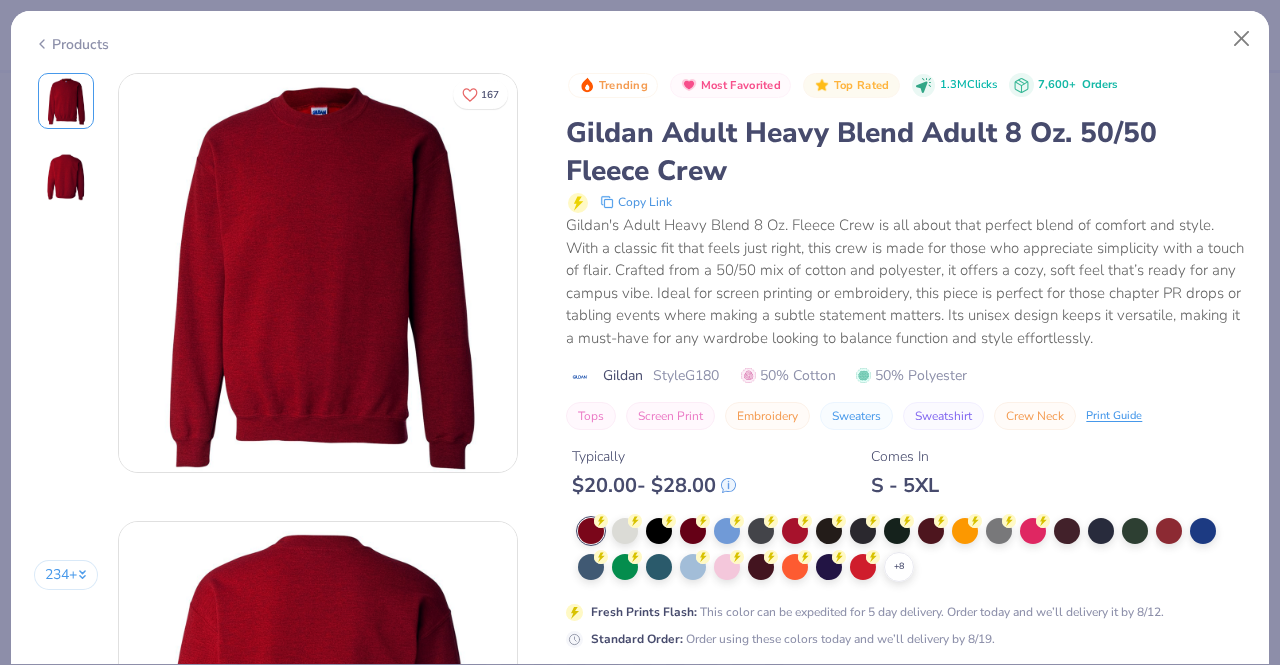 click at bounding box center (625, 531) 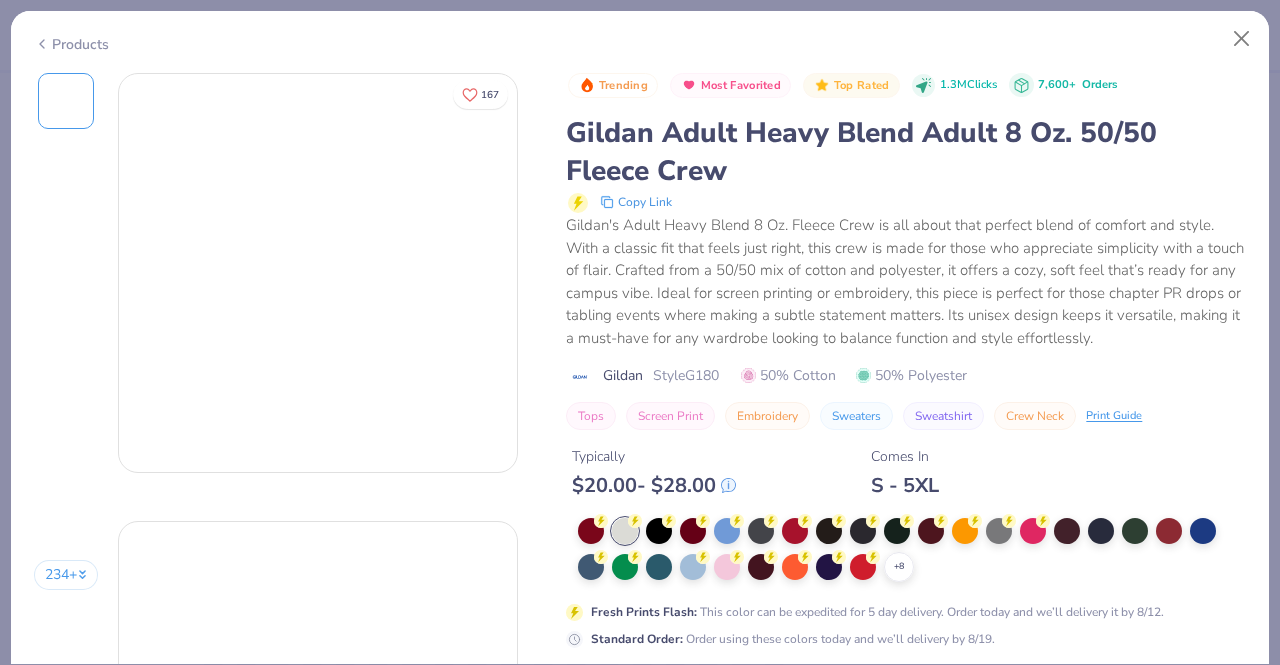 click on "Products 234 + 167 KD Kappa Alpha Theta, University of Delaware AP Alpha Epsilon Phi, University of Pittsburgh KD Kappa Alpha Theta, University of Delaware AH [FIRST] [LAST] Kappa Delta, University of Louisiana Monroe AU Alpha Phi, Syracuse University Trending Most Favorited Top Rated 1.3M  Clicks 7,600+    Orders Gildan Adult Heavy Blend Adult 8 Oz. 50/50 Fleece Crew Copy Link Gildan's Adult Heavy Blend 8 Oz. Fleece Crew is all about that perfect blend of comfort and style. With a classic fit that feels just right, this crew is made for those who appreciate simplicity with a touch of flair. Crafted from a 50/50 mix of cotton and polyester, it offers a cozy, soft feel that’s ready for any campus vibe. Ideal for screen printing or embroidery, this piece is perfect for those chapter PR drops or tabling events where making a subtle statement matters. Its unisex design keeps it versatile, making it a must-have for any wardrobe looking to balance function and style effortlessly. Gildan Style  G180     Tops" at bounding box center (640, 332) 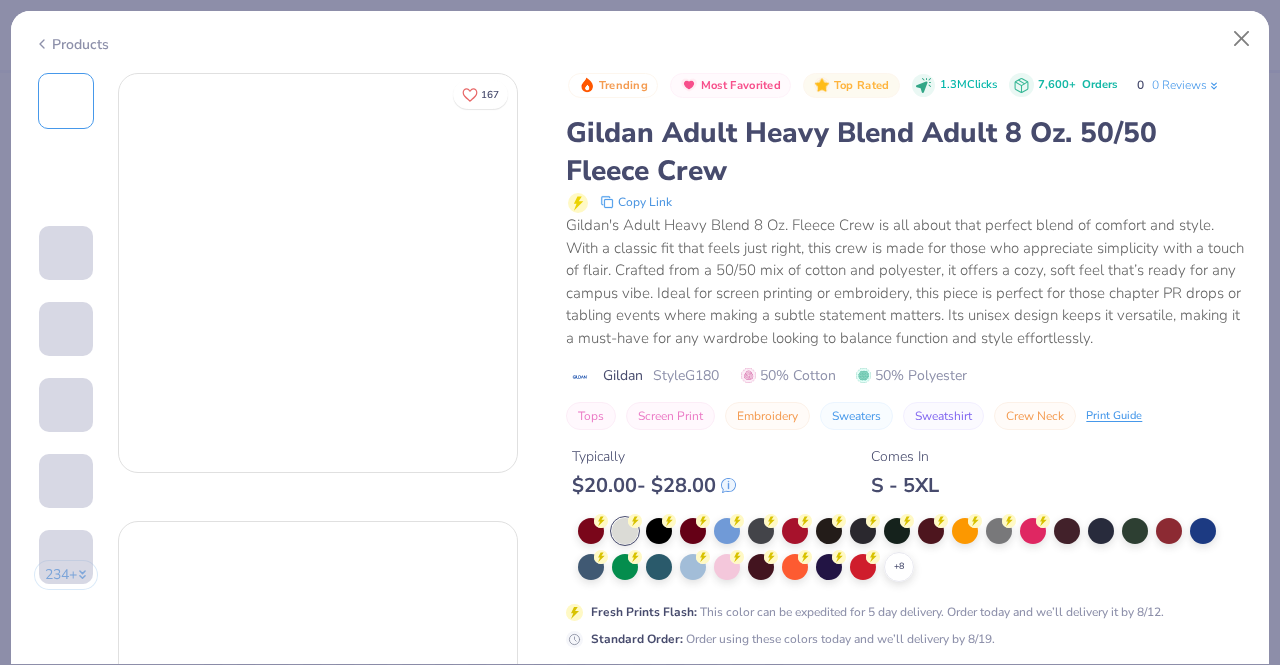 click at bounding box center [693, 567] 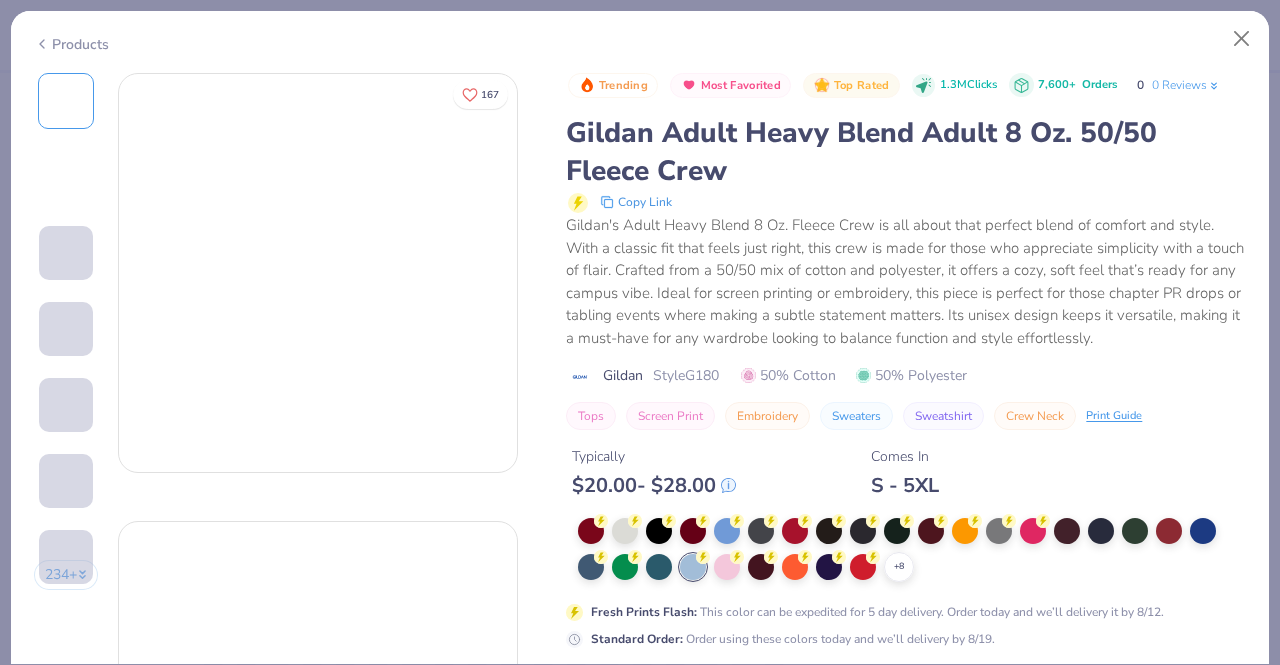 scroll, scrollTop: 194, scrollLeft: 0, axis: vertical 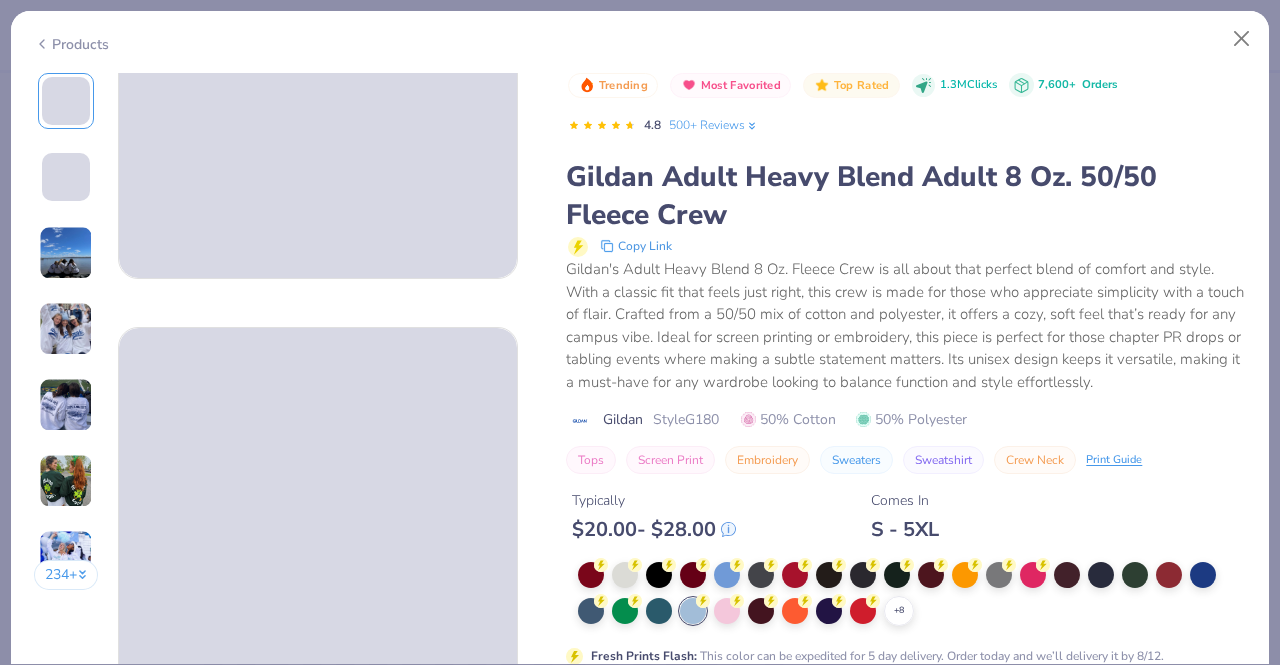 click at bounding box center [625, 575] 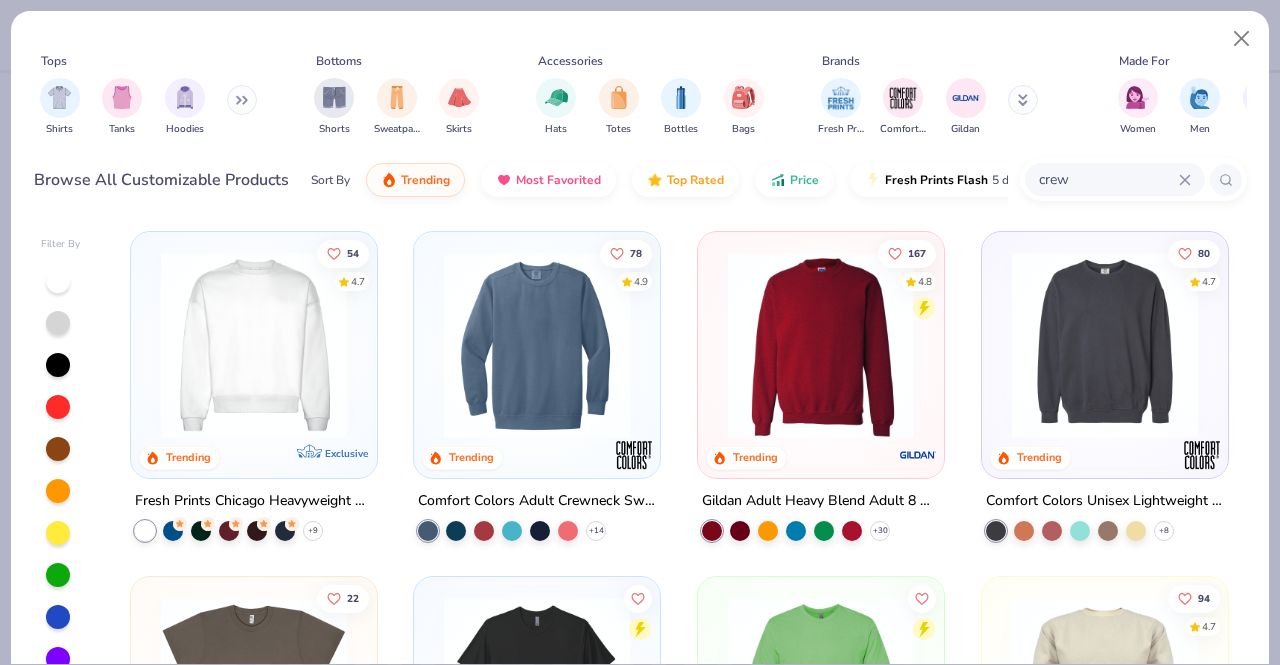 drag, startPoint x: 1267, startPoint y: 371, endPoint x: 1279, endPoint y: 279, distance: 92.779305 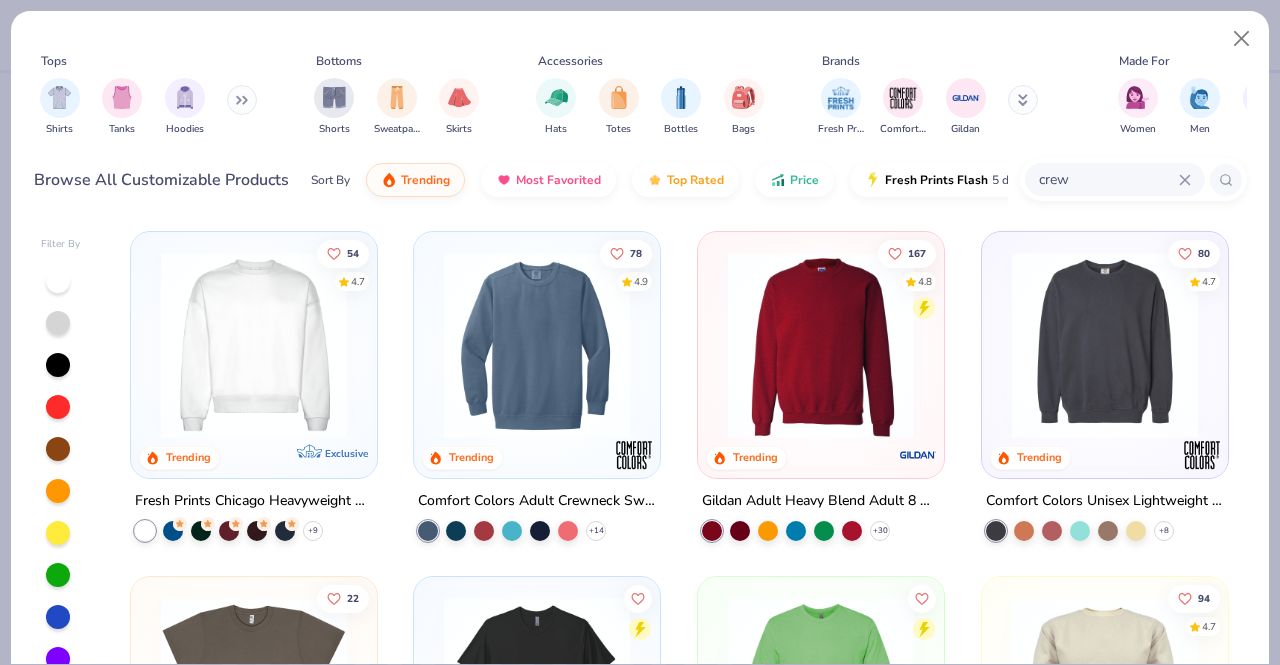 click on "Tops Shirts Tanks Hoodies Bottoms Shorts Sweatpants Skirts Accessories Hats Totes Bottles Bags Brands Fresh Prints Comfort Colors Gildan Made For Women Men Unisex Fits Cropped Slim Regular Oversized Styles Classic Sportswear Athleisure Minimums 12-17 18-23 24-35 Print Types Guide Embroidery Screen Print Patches Browse All Customizable Products Sort By Trending Most Favorited Top Rated Price Fresh Prints Flash 5 day delivery crew Filter By 54 4.7 Trending Exclusive Fresh Prints Chicago Heavyweight Crewneck + 9 78 4.9 Trending Comfort Colors Adult Crewneck Sweatshirt + 14 167 4.8 Trending Gildan Adult Heavy Blend Adult 8 Oz. 50/50 Fleece Crew + 30 80 4.7 Trending Comfort Colors Unisex Lightweight Cotton Crewneck Sweatshirt + 8 22 Trending Los Angeles Apparel S/S Fine Jersey Crew 4.3 Oz + 14 Next Level Men's Triblend Crew + 18 Next Level Men's CVC Crew + 35 94 4.7 Exclusive Fresh Prints Houston Crew + 11 18 Bella + Canvas Unisex Sponge Fleece Crewneck Sweatshirt + 37 5.0 Gildan Softstyle® Fleece Crew Sweatshirt" at bounding box center [640, 332] 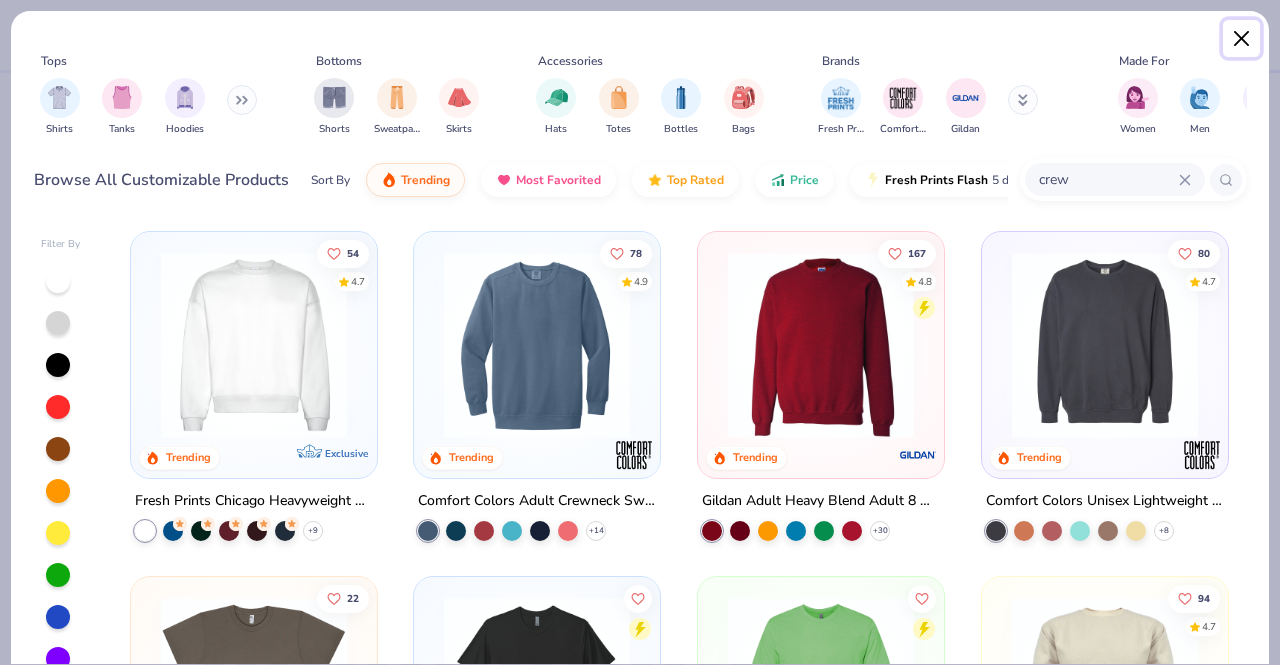 click at bounding box center (1242, 39) 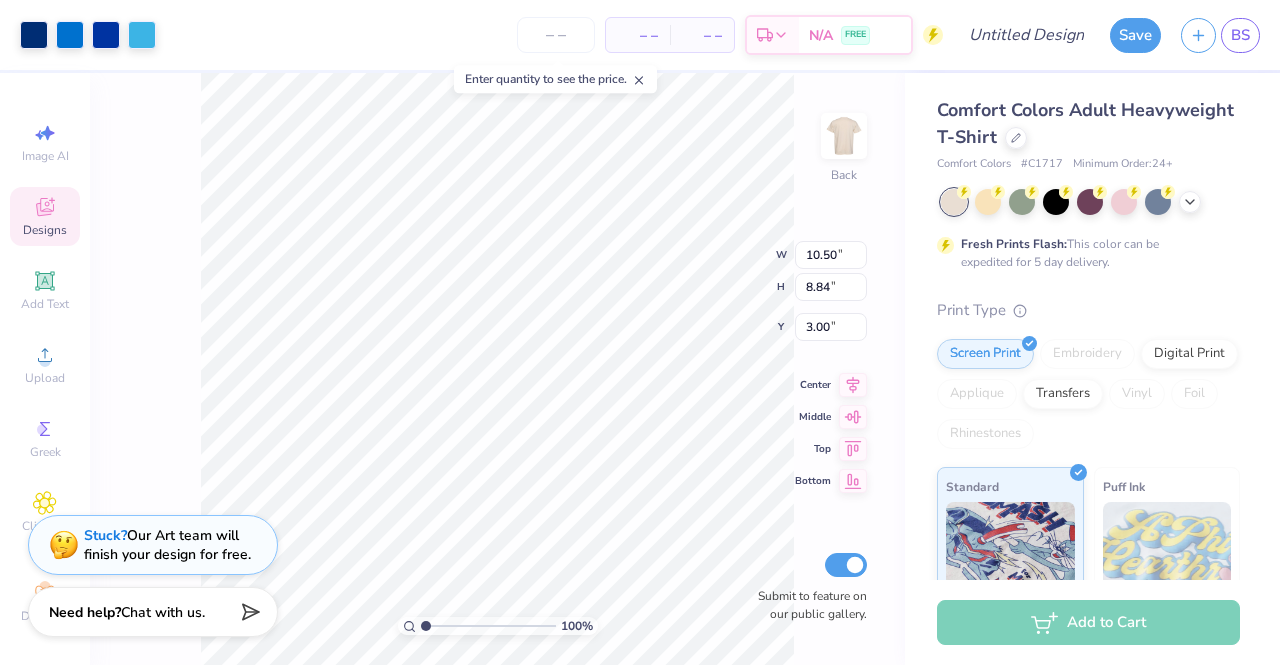 click on "Greek" at bounding box center (45, 438) 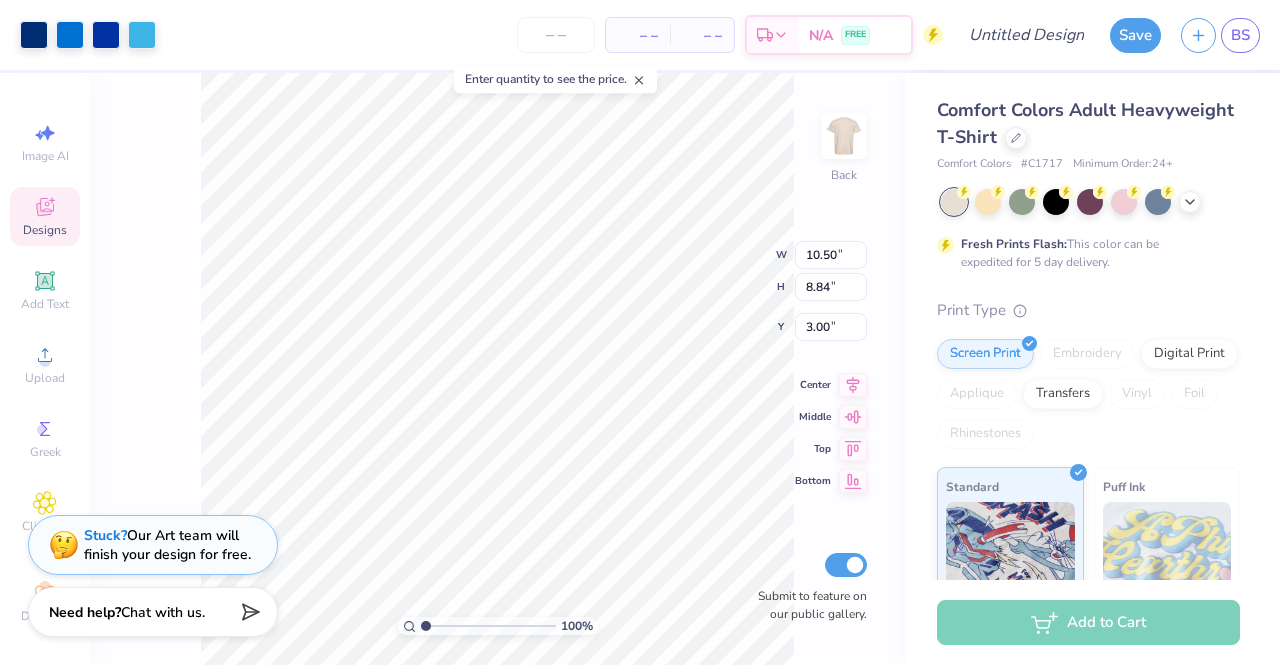 click 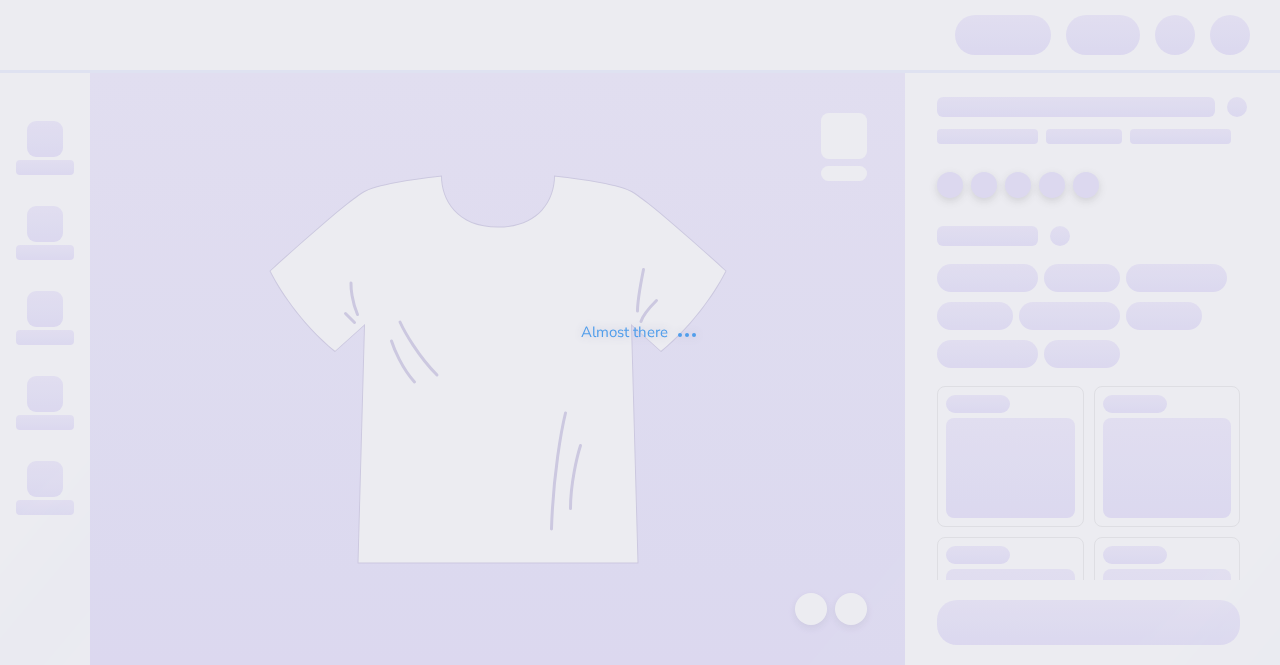 scroll, scrollTop: 0, scrollLeft: 0, axis: both 